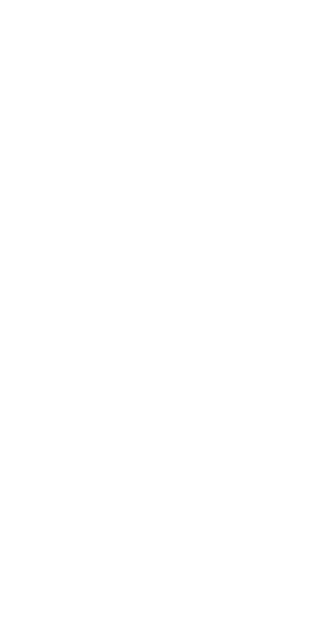 scroll, scrollTop: 0, scrollLeft: 0, axis: both 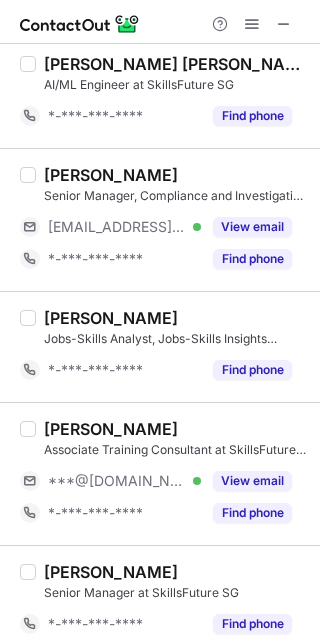 click on "[PERSON_NAME]" at bounding box center [111, 429] 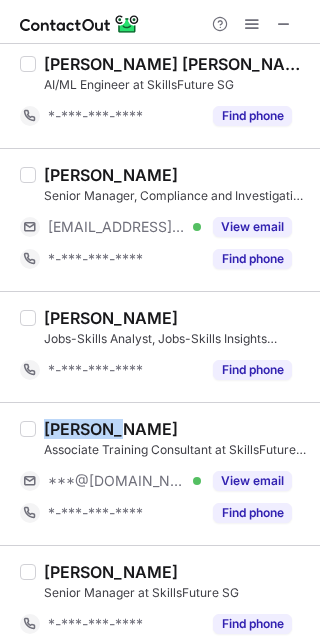 click on "[PERSON_NAME]" at bounding box center (111, 429) 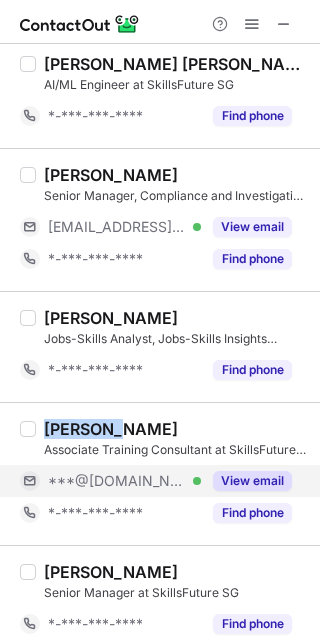 click on "View email" at bounding box center (246, 481) 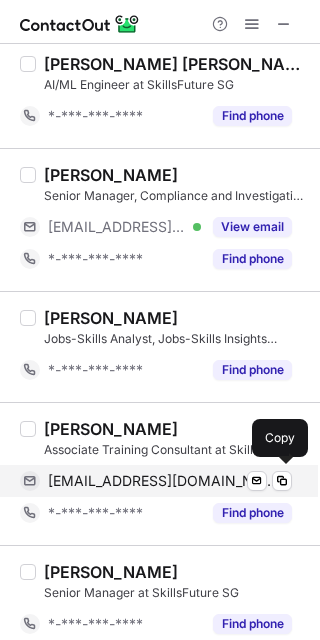 click on "[EMAIL_ADDRESS][DOMAIN_NAME]" at bounding box center [162, 481] 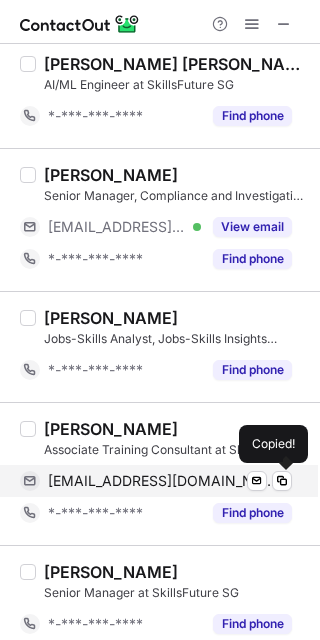 click on "[EMAIL_ADDRESS][DOMAIN_NAME]" at bounding box center [162, 481] 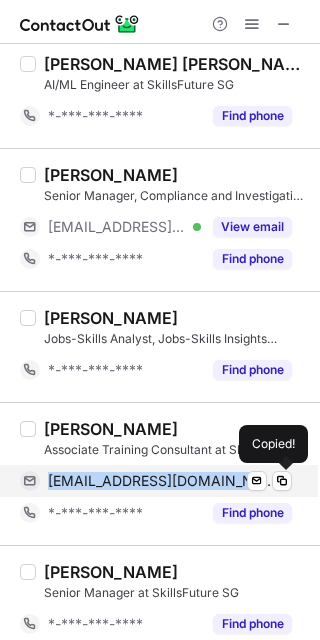 copy on "[EMAIL_ADDRESS][DOMAIN_NAME]" 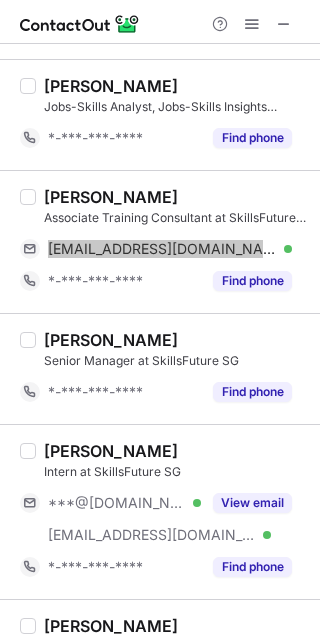 scroll, scrollTop: 1168, scrollLeft: 0, axis: vertical 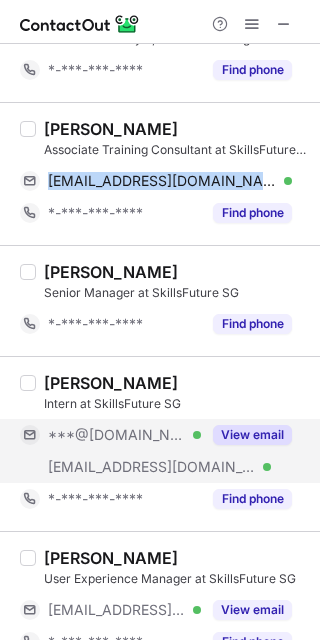 drag, startPoint x: 254, startPoint y: 434, endPoint x: 233, endPoint y: 434, distance: 21 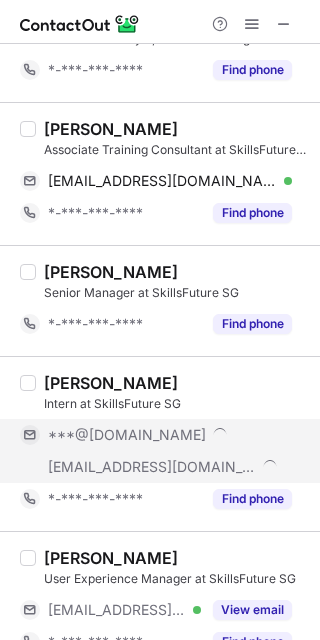 click on "***@[DOMAIN_NAME]" at bounding box center (127, 435) 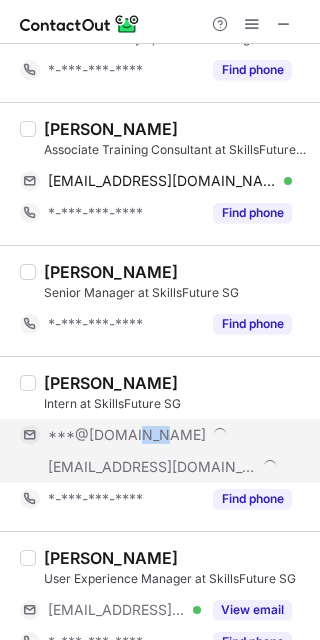 click on "***@[DOMAIN_NAME]" at bounding box center (127, 435) 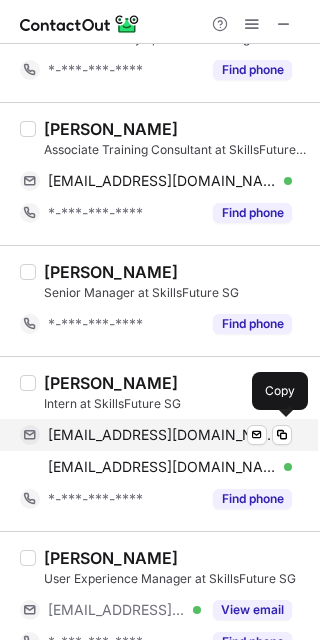 click on "[EMAIL_ADDRESS][DOMAIN_NAME]" at bounding box center (162, 435) 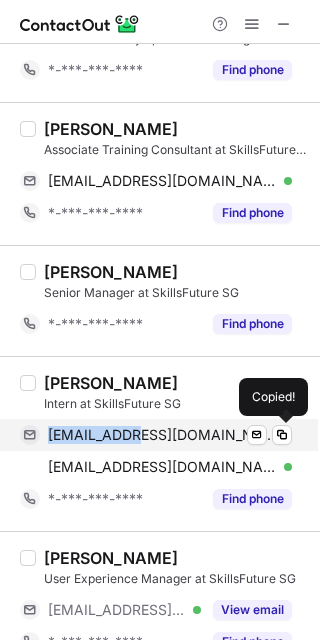 click on "[EMAIL_ADDRESS][DOMAIN_NAME]" at bounding box center (162, 435) 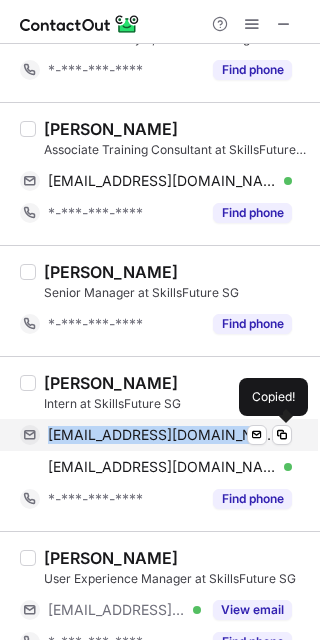 click on "[EMAIL_ADDRESS][DOMAIN_NAME]" at bounding box center (162, 435) 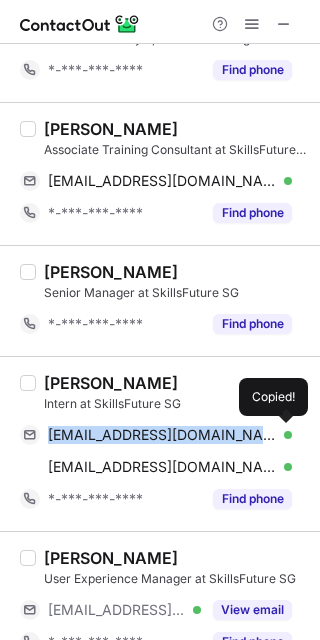 copy on "[EMAIL_ADDRESS][DOMAIN_NAME]" 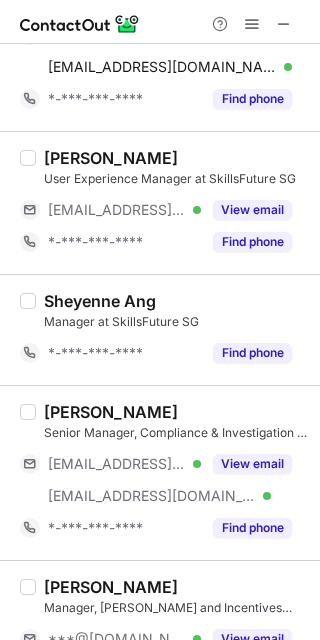 scroll, scrollTop: 1668, scrollLeft: 0, axis: vertical 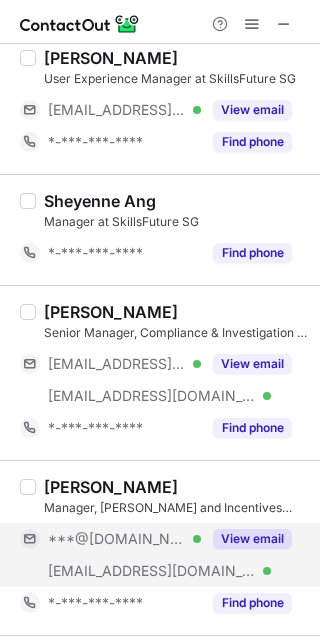 click on "View email" at bounding box center (252, 539) 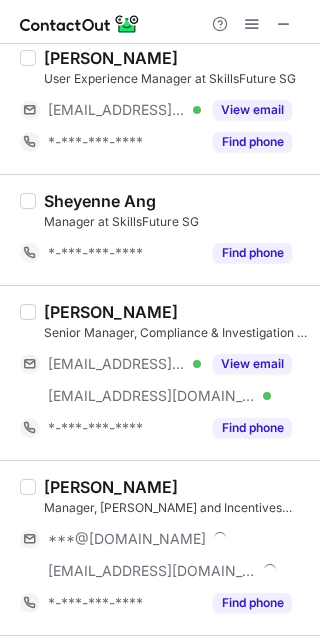 click on "[PERSON_NAME]" at bounding box center (111, 312) 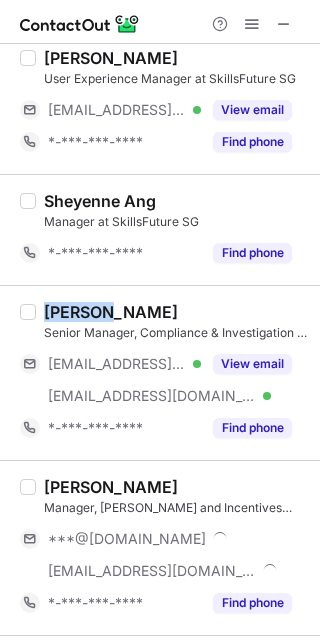 click on "[PERSON_NAME]" at bounding box center [111, 312] 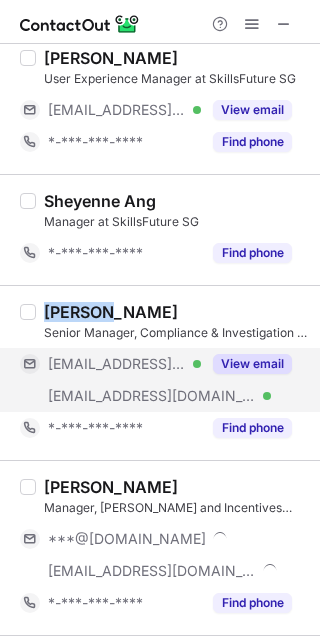 copy on "[PERSON_NAME]" 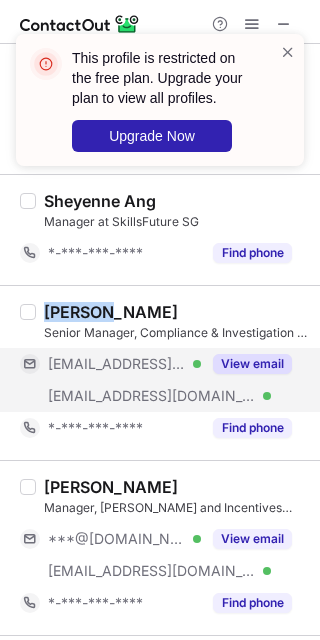 click on "View email" at bounding box center [252, 364] 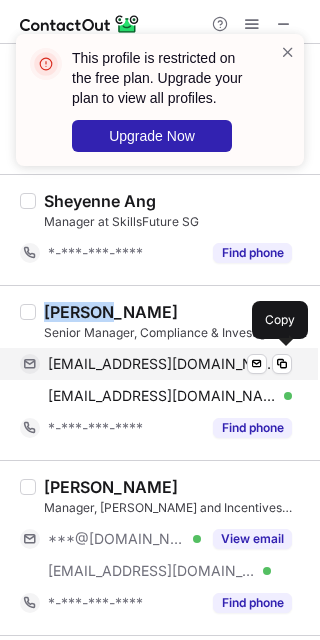 click on "[EMAIL_ADDRESS][DOMAIN_NAME]" at bounding box center (162, 364) 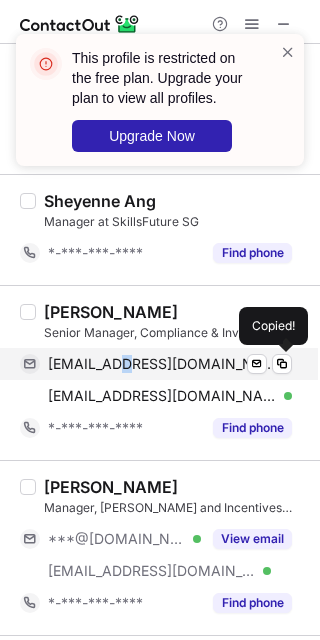 click on "[EMAIL_ADDRESS][DOMAIN_NAME]" at bounding box center [162, 364] 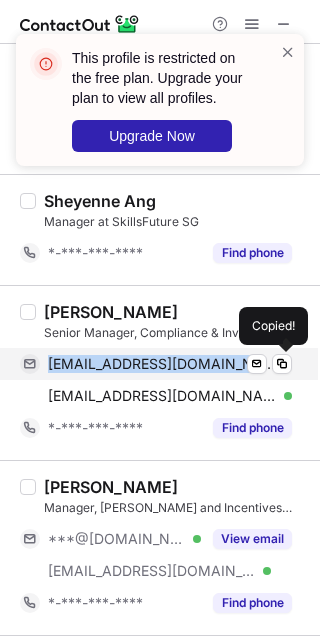 click on "[EMAIL_ADDRESS][DOMAIN_NAME]" at bounding box center (162, 364) 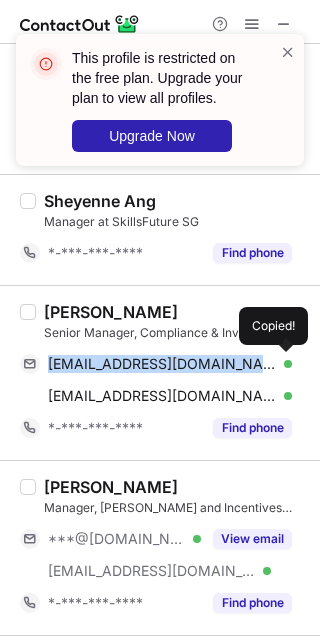 copy on "[EMAIL_ADDRESS][DOMAIN_NAME]" 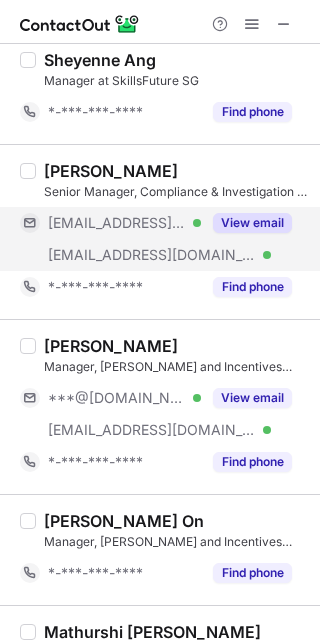 scroll, scrollTop: 1908, scrollLeft: 0, axis: vertical 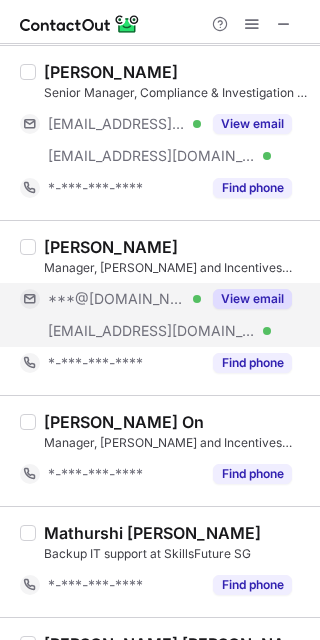 click on "View email" at bounding box center [252, 299] 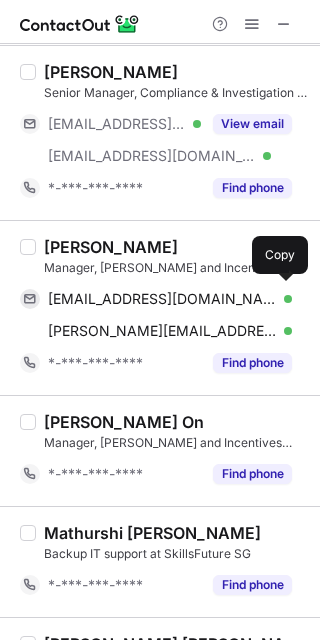 click on "[EMAIL_ADDRESS][DOMAIN_NAME]" at bounding box center (162, 299) 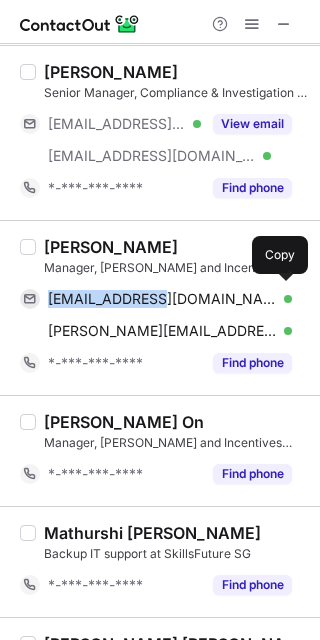 click on "[EMAIL_ADDRESS][DOMAIN_NAME]" at bounding box center (162, 299) 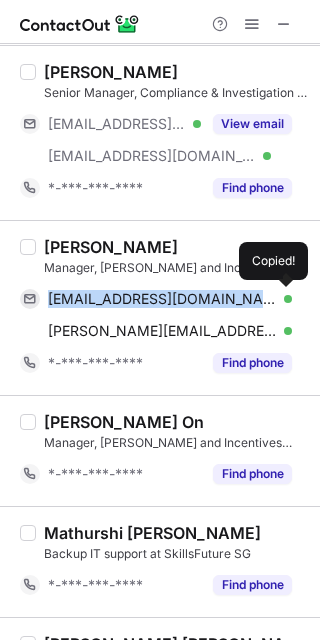 click on "[EMAIL_ADDRESS][DOMAIN_NAME]" at bounding box center [162, 299] 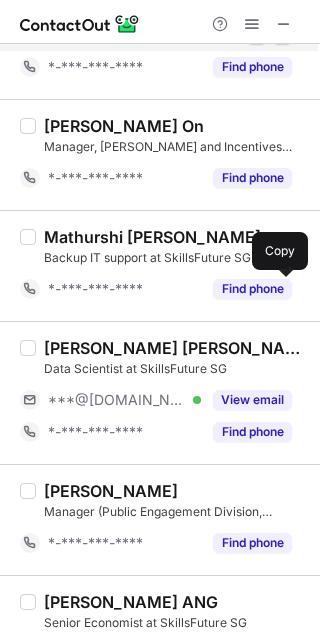 scroll, scrollTop: 2208, scrollLeft: 0, axis: vertical 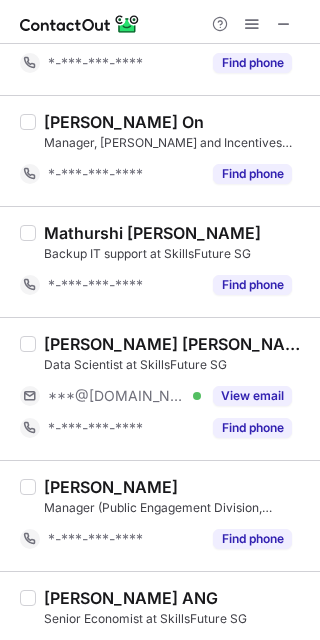 click on "[PERSON_NAME] [PERSON_NAME]" at bounding box center (176, 344) 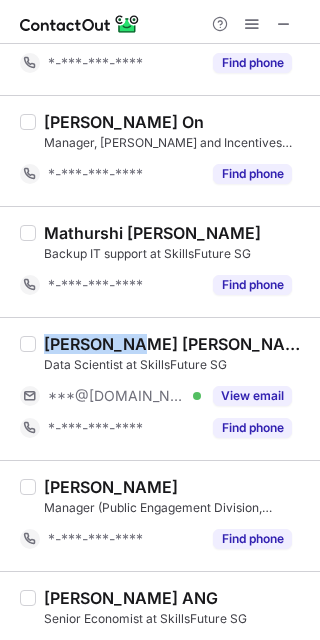 copy on "[DEMOGRAPHIC_DATA]" 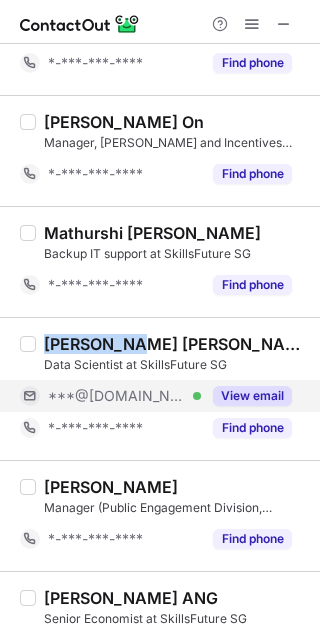 click on "View email" at bounding box center [252, 396] 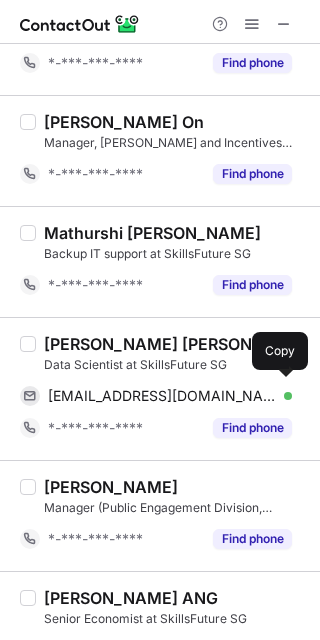click on "[EMAIL_ADDRESS][DOMAIN_NAME]" at bounding box center [162, 396] 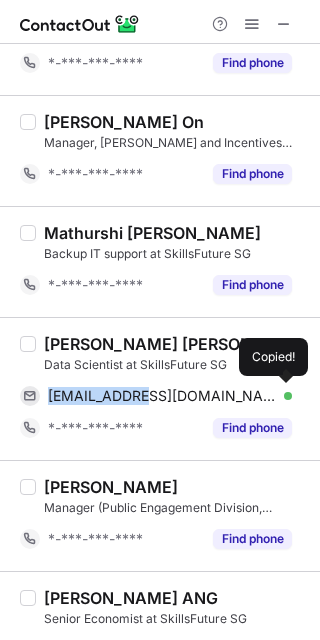 click on "[EMAIL_ADDRESS][DOMAIN_NAME]" at bounding box center [162, 396] 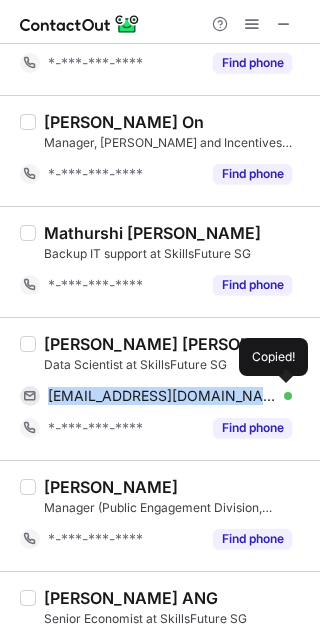click on "[EMAIL_ADDRESS][DOMAIN_NAME]" at bounding box center (162, 396) 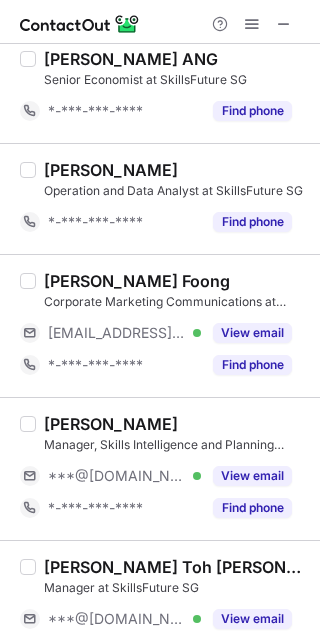 scroll, scrollTop: 2785, scrollLeft: 0, axis: vertical 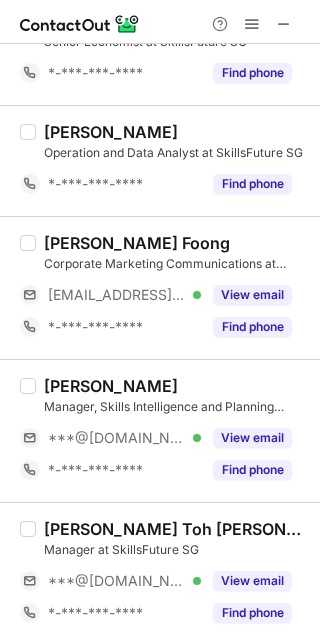 click on "[PERSON_NAME]" at bounding box center (111, 386) 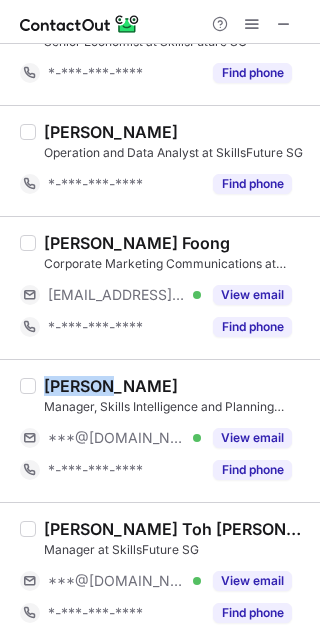 click on "[PERSON_NAME]" at bounding box center (111, 386) 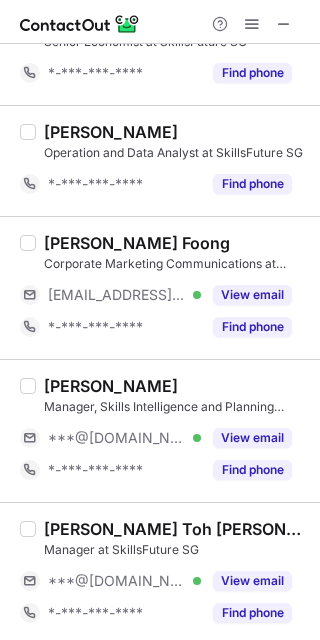 drag, startPoint x: 239, startPoint y: 571, endPoint x: 156, endPoint y: 409, distance: 182.02472 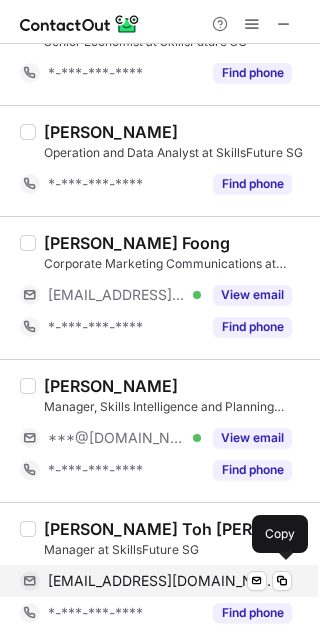 click on "[EMAIL_ADDRESS][DOMAIN_NAME]" at bounding box center [162, 581] 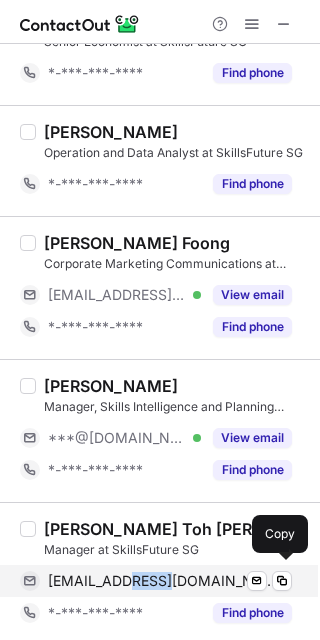 click on "[EMAIL_ADDRESS][DOMAIN_NAME]" at bounding box center [162, 581] 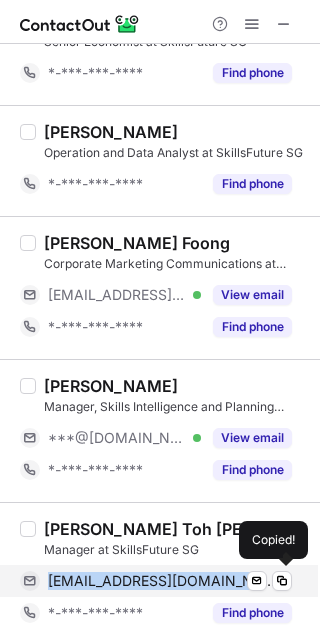 click on "[EMAIL_ADDRESS][DOMAIN_NAME]" at bounding box center (162, 581) 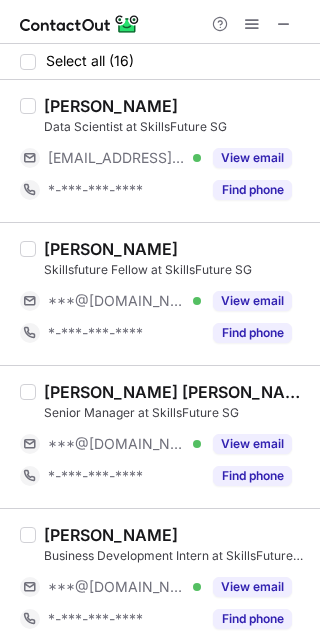 scroll, scrollTop: 100, scrollLeft: 0, axis: vertical 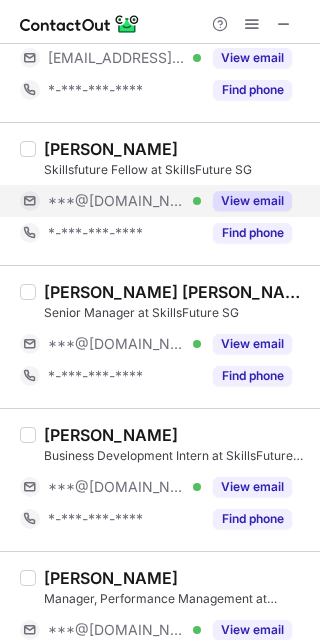 click on "View email" at bounding box center [252, 201] 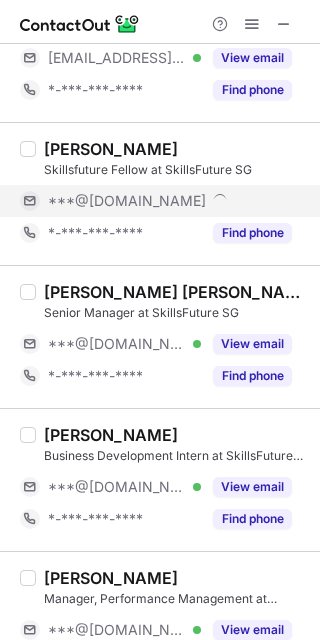 click on "[PERSON_NAME]" at bounding box center [111, 149] 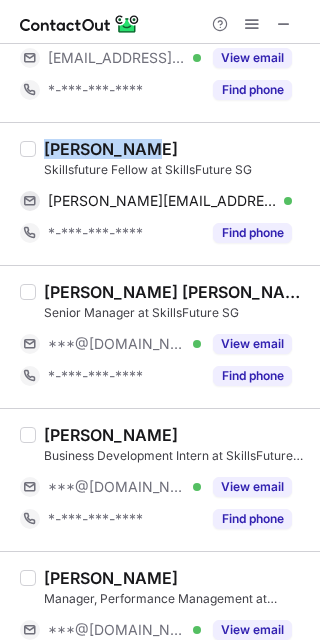 drag, startPoint x: 49, startPoint y: 146, endPoint x: 84, endPoint y: 144, distance: 35.057095 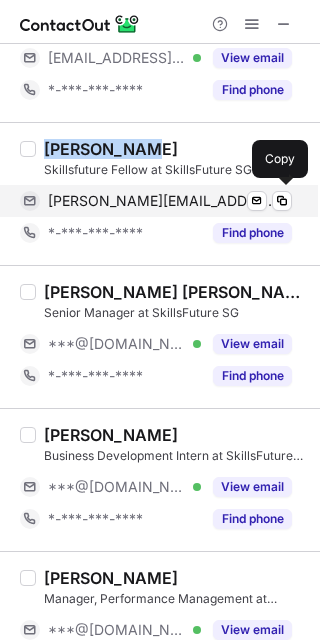 click on "[PERSON_NAME][EMAIL_ADDRESS][PERSON_NAME][DOMAIN_NAME]" at bounding box center [162, 201] 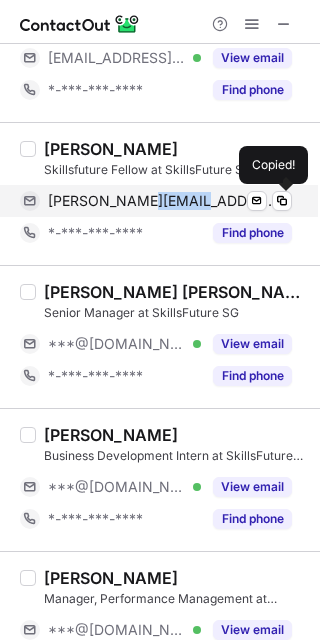 click on "[PERSON_NAME][EMAIL_ADDRESS][PERSON_NAME][DOMAIN_NAME]" at bounding box center [162, 201] 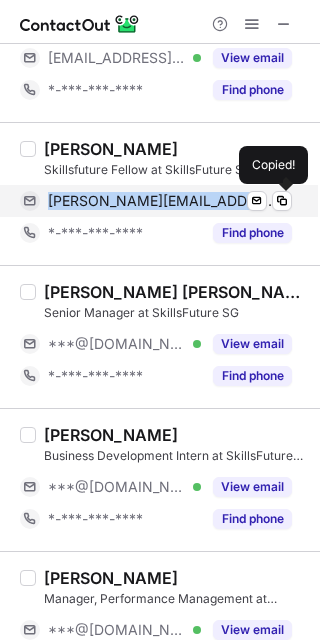 click on "[PERSON_NAME][EMAIL_ADDRESS][PERSON_NAME][DOMAIN_NAME]" at bounding box center (162, 201) 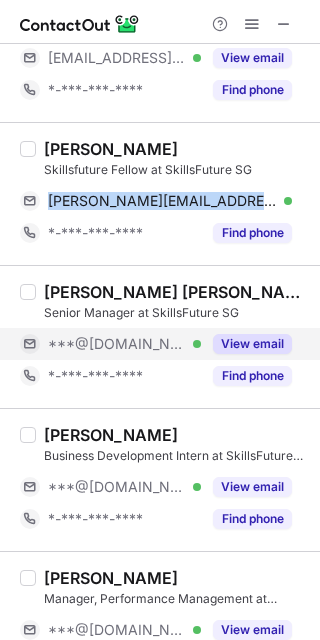 click on "View email" at bounding box center [252, 344] 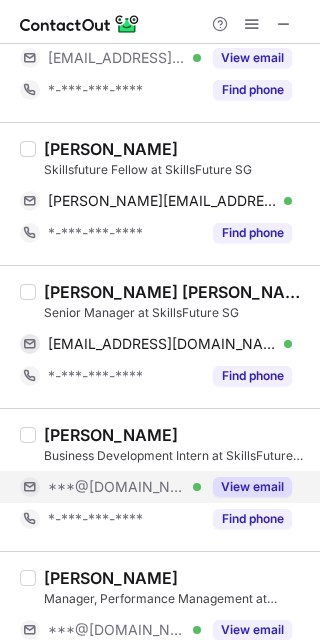 click on "View email" at bounding box center [246, 487] 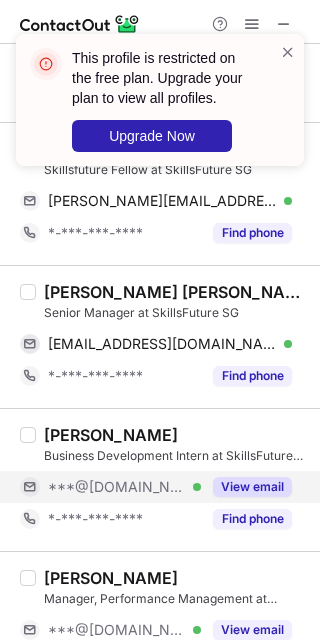 click on "***@[DOMAIN_NAME]" at bounding box center (117, 487) 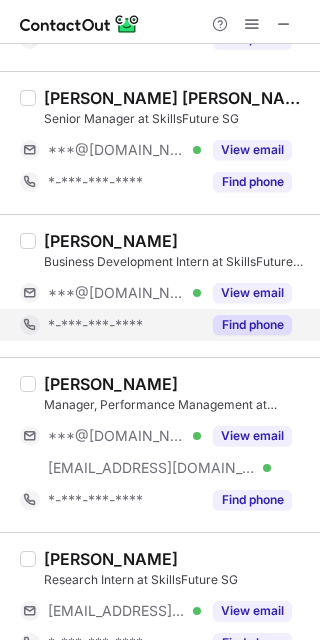 scroll, scrollTop: 300, scrollLeft: 0, axis: vertical 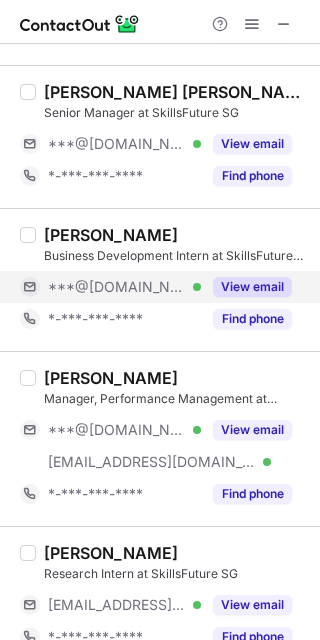 click on "View email" at bounding box center (252, 287) 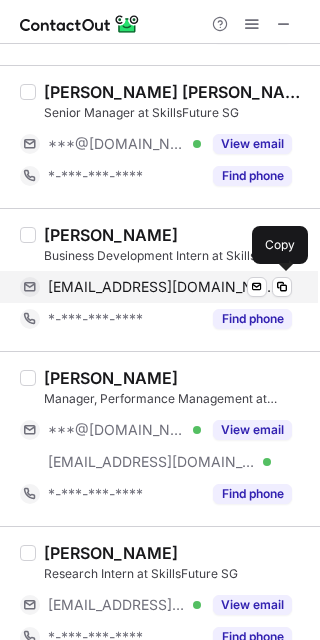 click on "[EMAIL_ADDRESS][DOMAIN_NAME]" at bounding box center [162, 287] 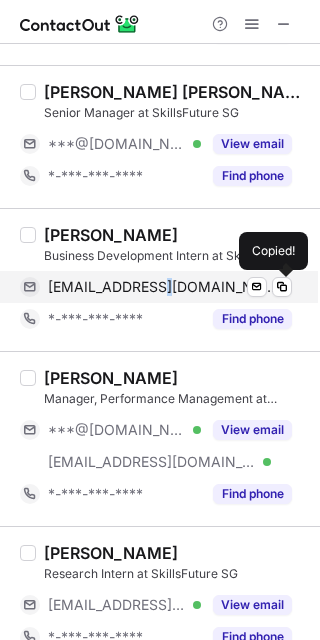 click on "[EMAIL_ADDRESS][DOMAIN_NAME]" at bounding box center (162, 287) 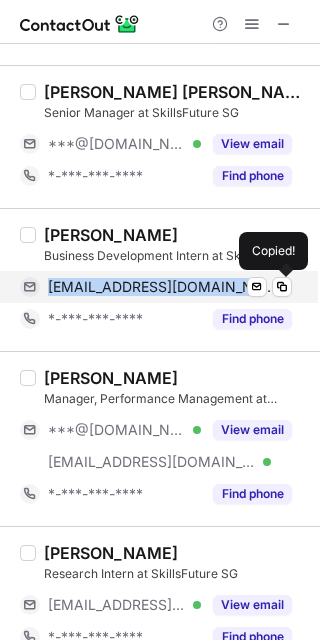 click on "[EMAIL_ADDRESS][DOMAIN_NAME]" at bounding box center [162, 287] 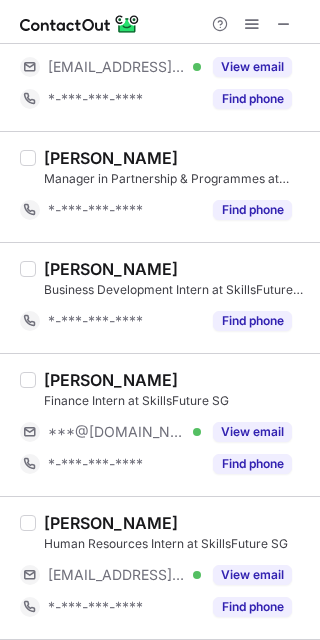 scroll, scrollTop: 1200, scrollLeft: 0, axis: vertical 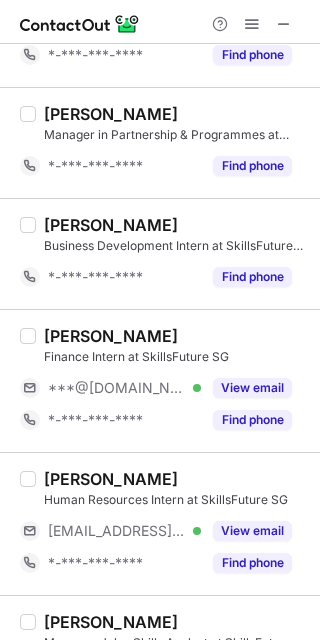 drag, startPoint x: 232, startPoint y: 381, endPoint x: 310, endPoint y: 378, distance: 78.05767 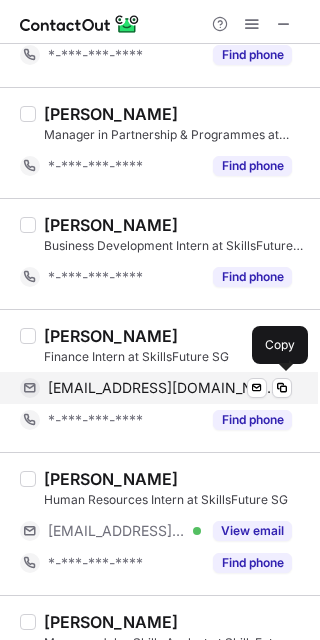 click on "[EMAIL_ADDRESS][DOMAIN_NAME] Verified Send email Copy" at bounding box center [156, 388] 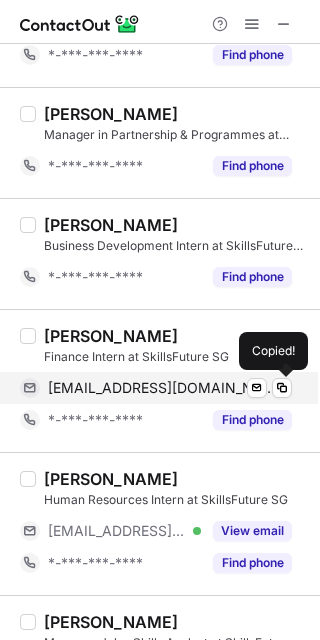 click on "[EMAIL_ADDRESS][DOMAIN_NAME] Verified Send email Copied!" at bounding box center [156, 388] 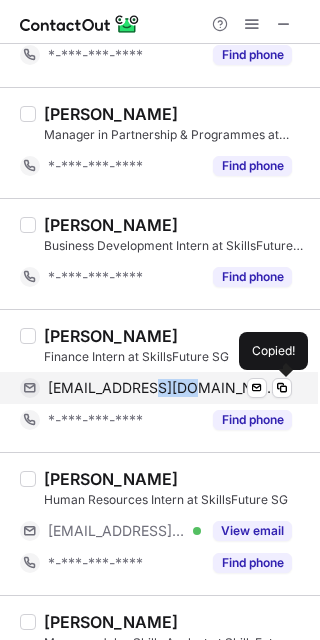 click on "[EMAIL_ADDRESS][DOMAIN_NAME] Verified Send email Copied!" at bounding box center (156, 388) 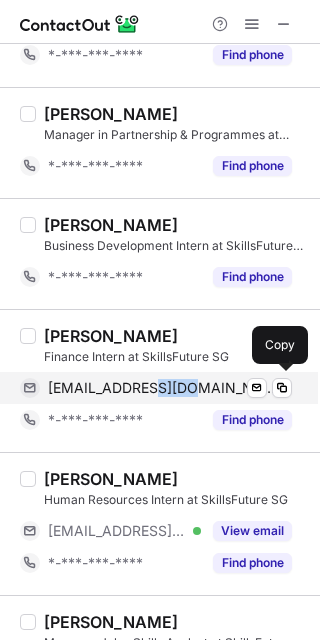 click on "[EMAIL_ADDRESS][DOMAIN_NAME]" at bounding box center [162, 388] 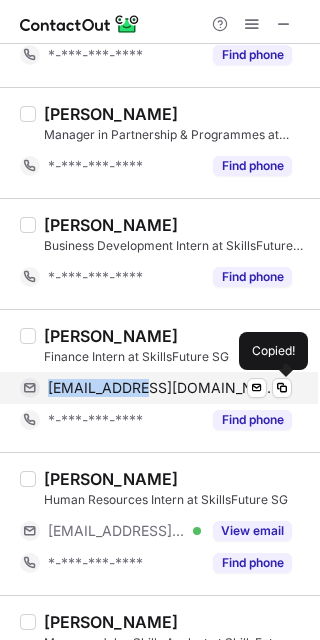 click on "[EMAIL_ADDRESS][DOMAIN_NAME]" at bounding box center (162, 388) 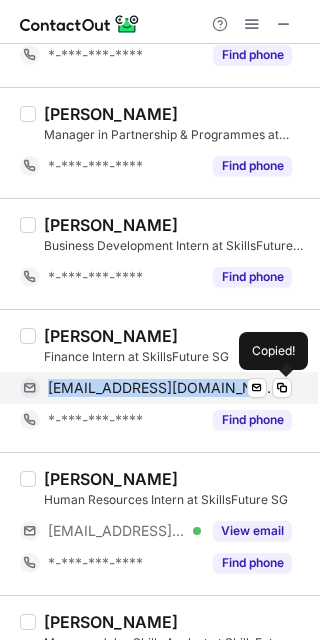 click on "[EMAIL_ADDRESS][DOMAIN_NAME]" at bounding box center [162, 388] 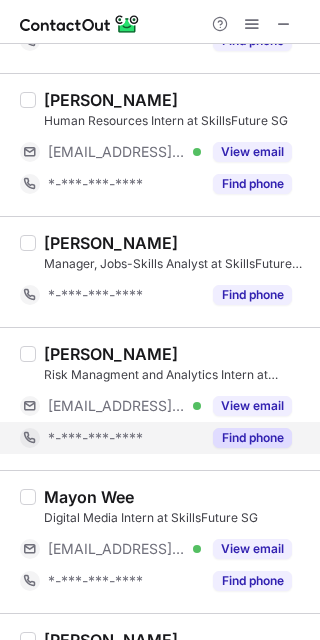 scroll, scrollTop: 1692, scrollLeft: 0, axis: vertical 